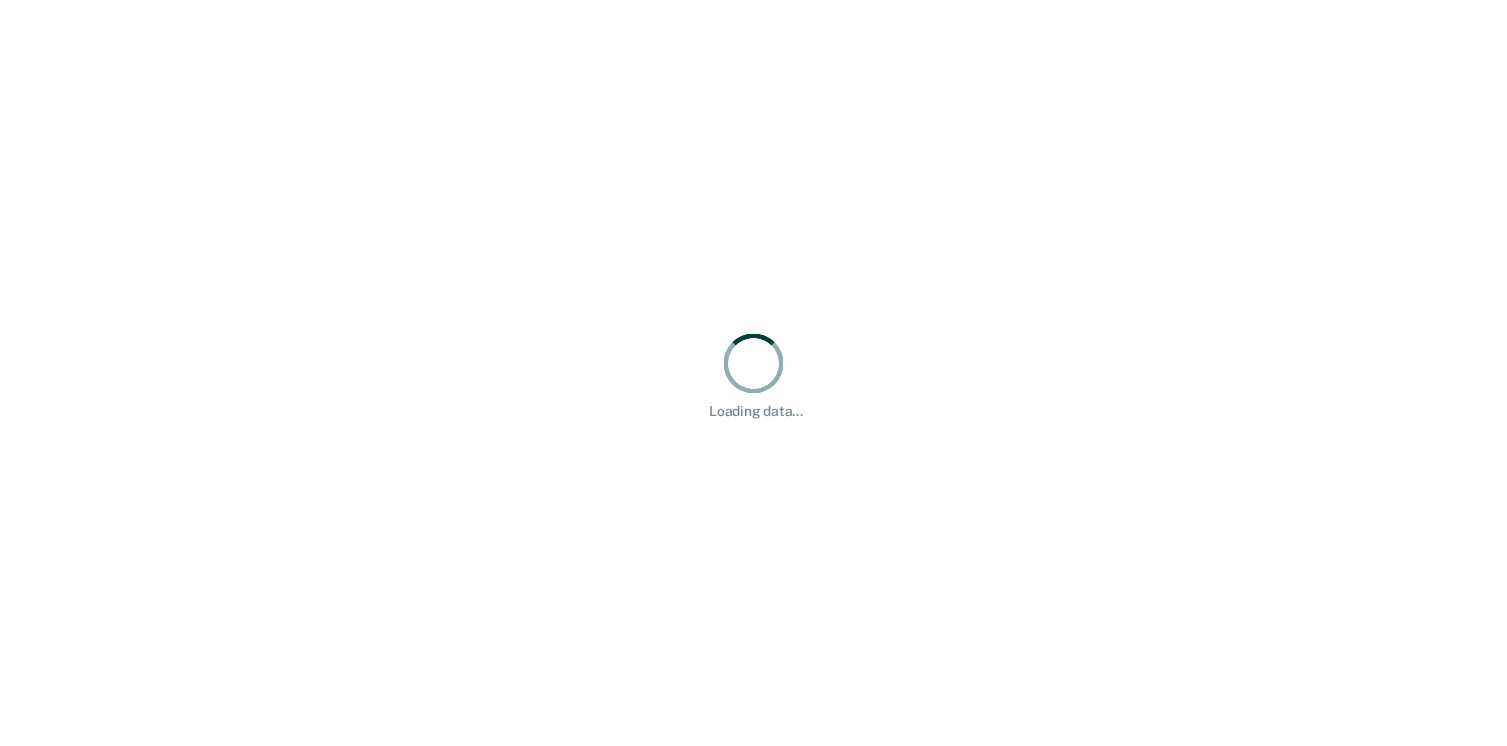 scroll, scrollTop: 0, scrollLeft: 0, axis: both 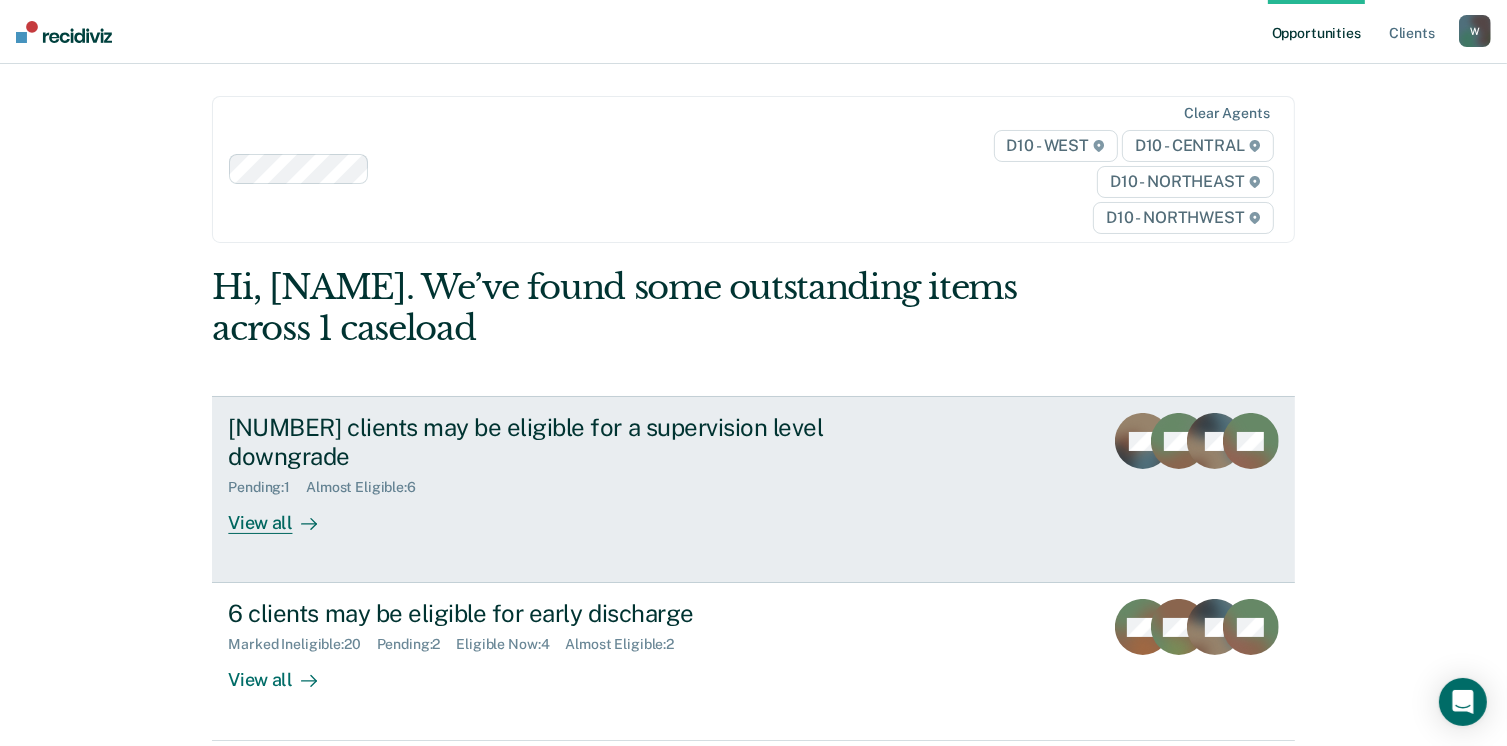 click on "[NUMBER] clients may be eligible for a supervision level downgrade Pending : [NUMBER] Almost Eligible : [NUMBER] View all" at bounding box center [603, 473] 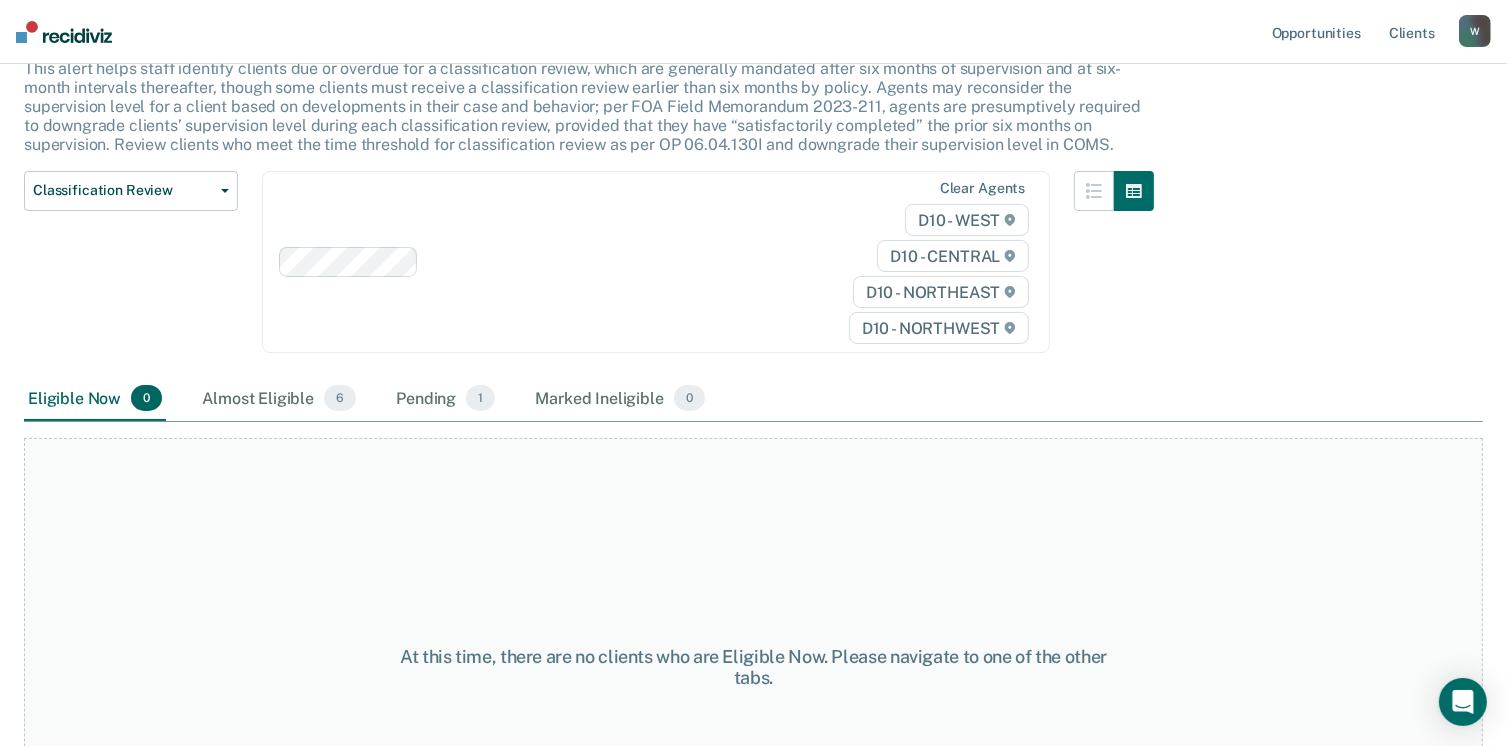 scroll, scrollTop: 282, scrollLeft: 0, axis: vertical 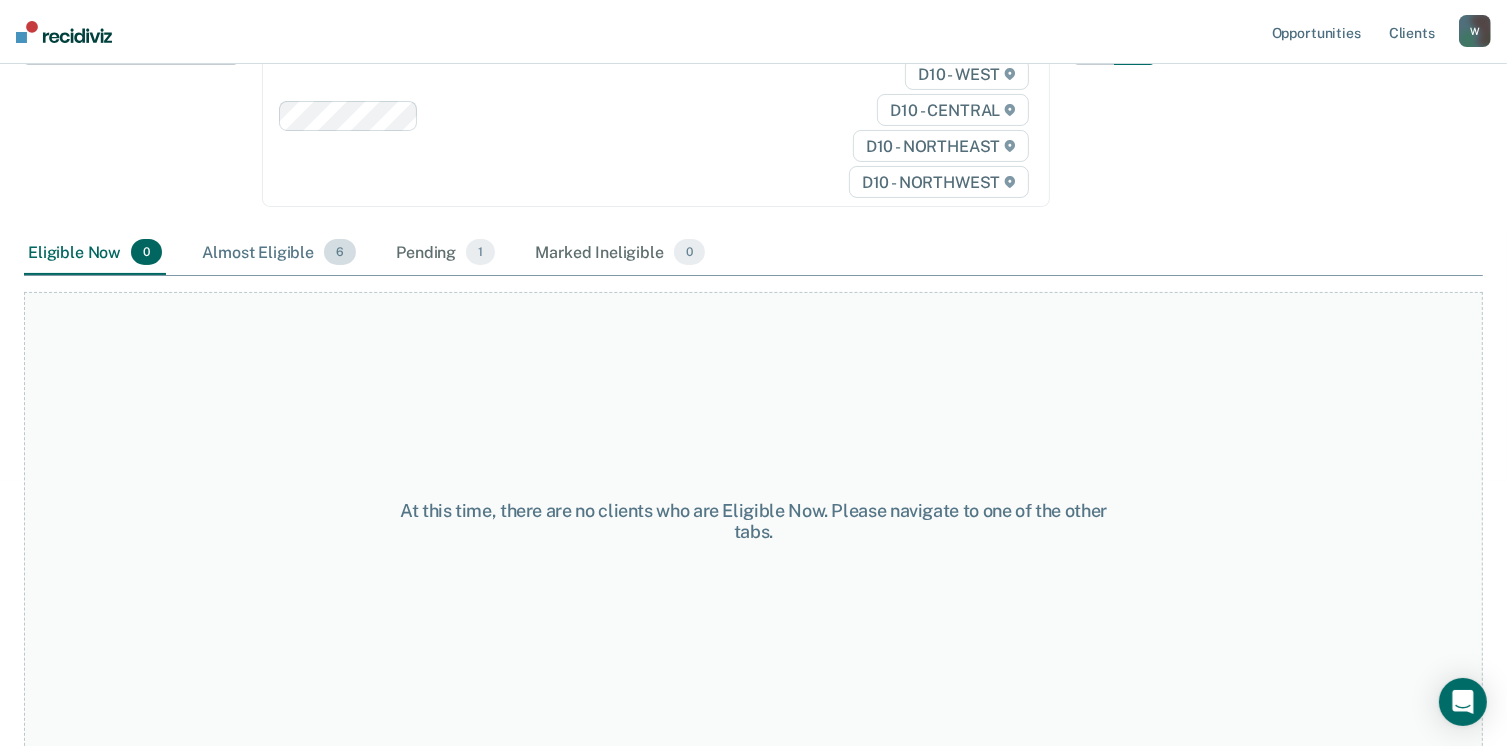 click on "Almost Eligible 6" at bounding box center (279, 253) 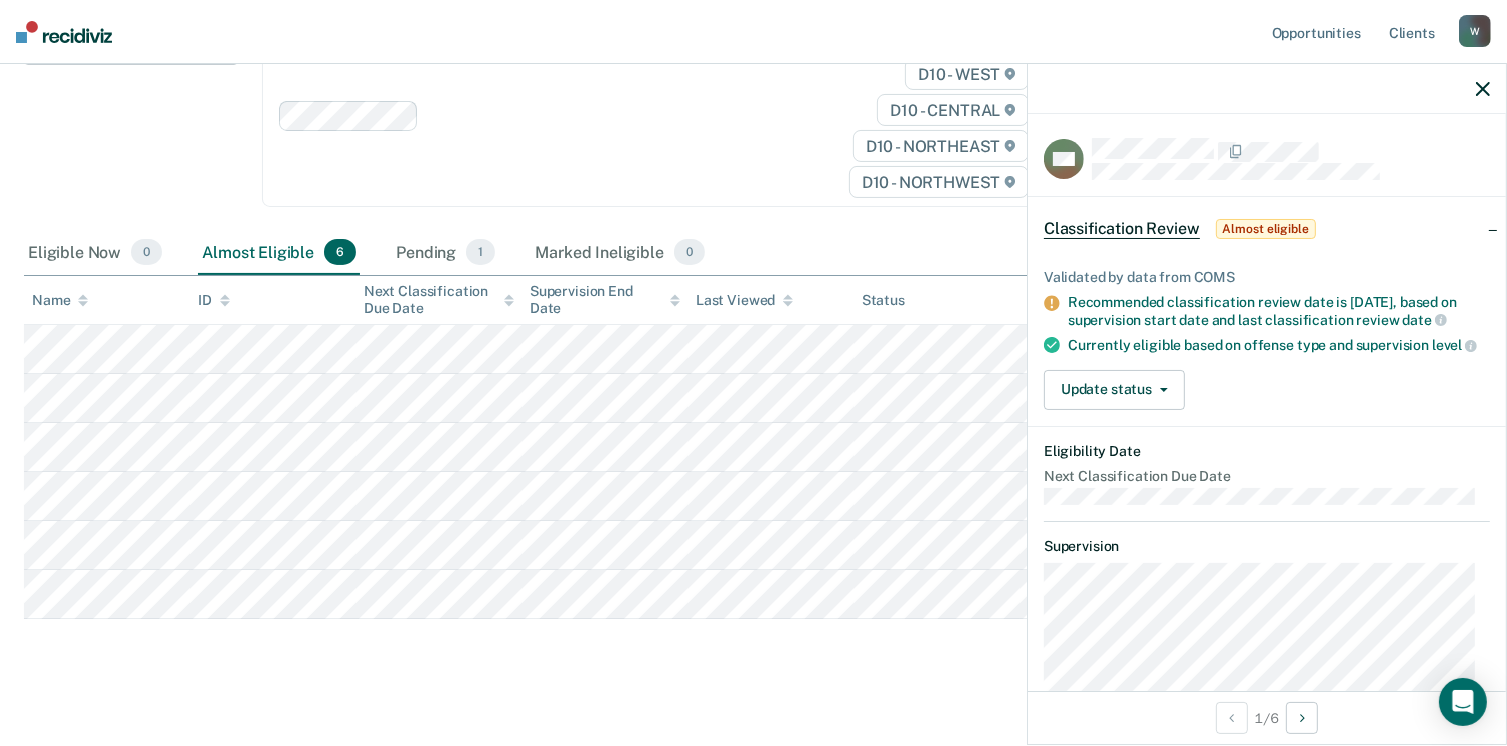 click on "Classification Review Classification Review Early Discharge Minimum Telephone Reporting Overdue for Discharge Supervision Level Mismatch" at bounding box center (131, 128) 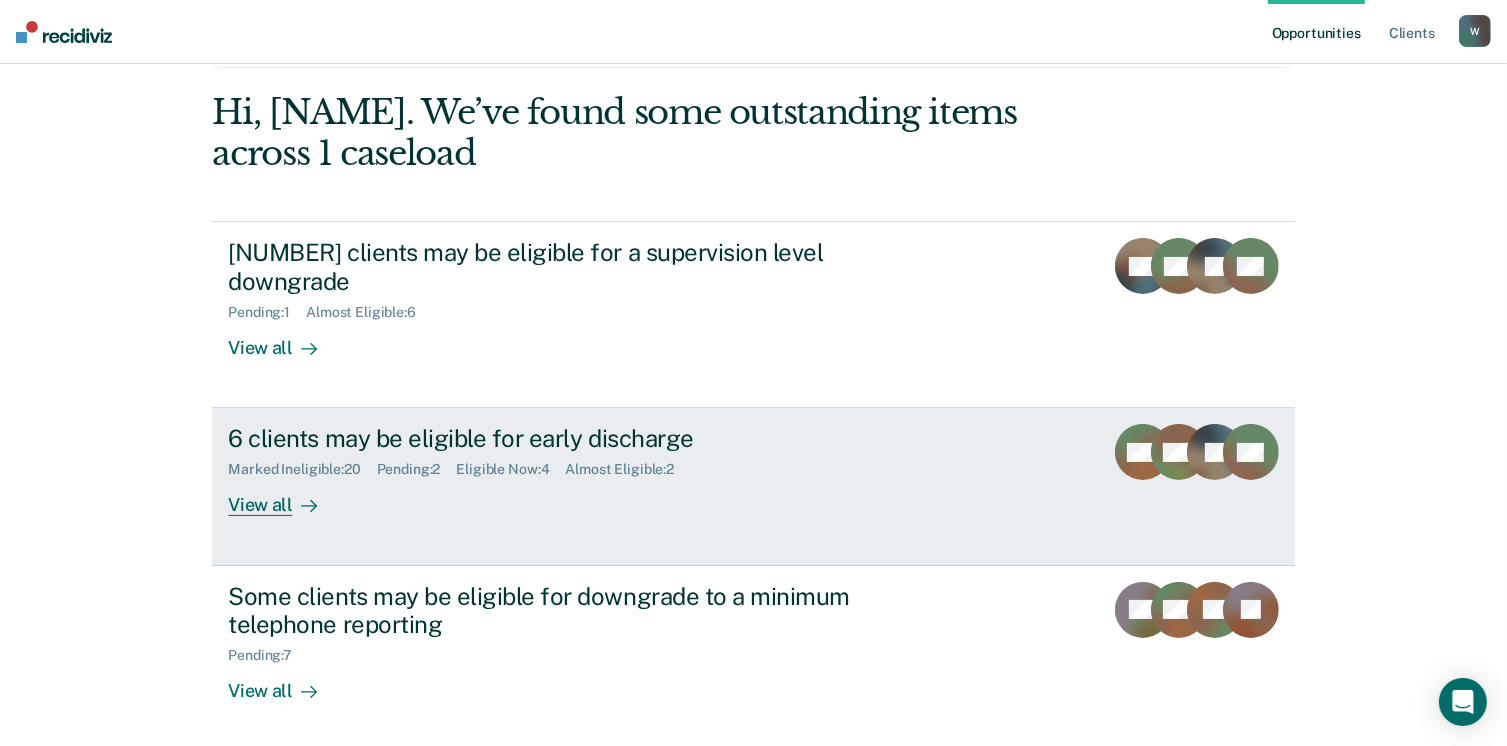 scroll, scrollTop: 272, scrollLeft: 0, axis: vertical 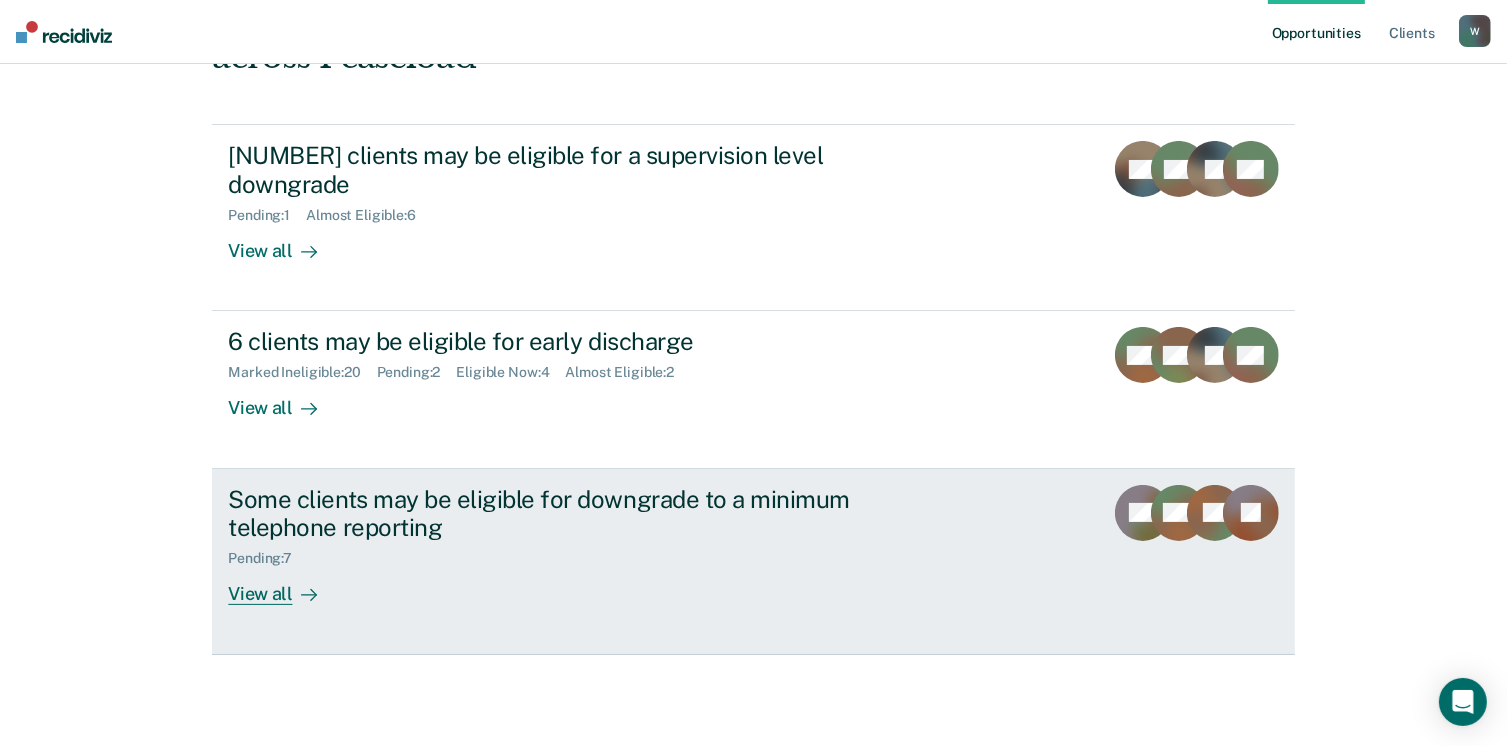 click on "Pending :  7" at bounding box center [579, 554] 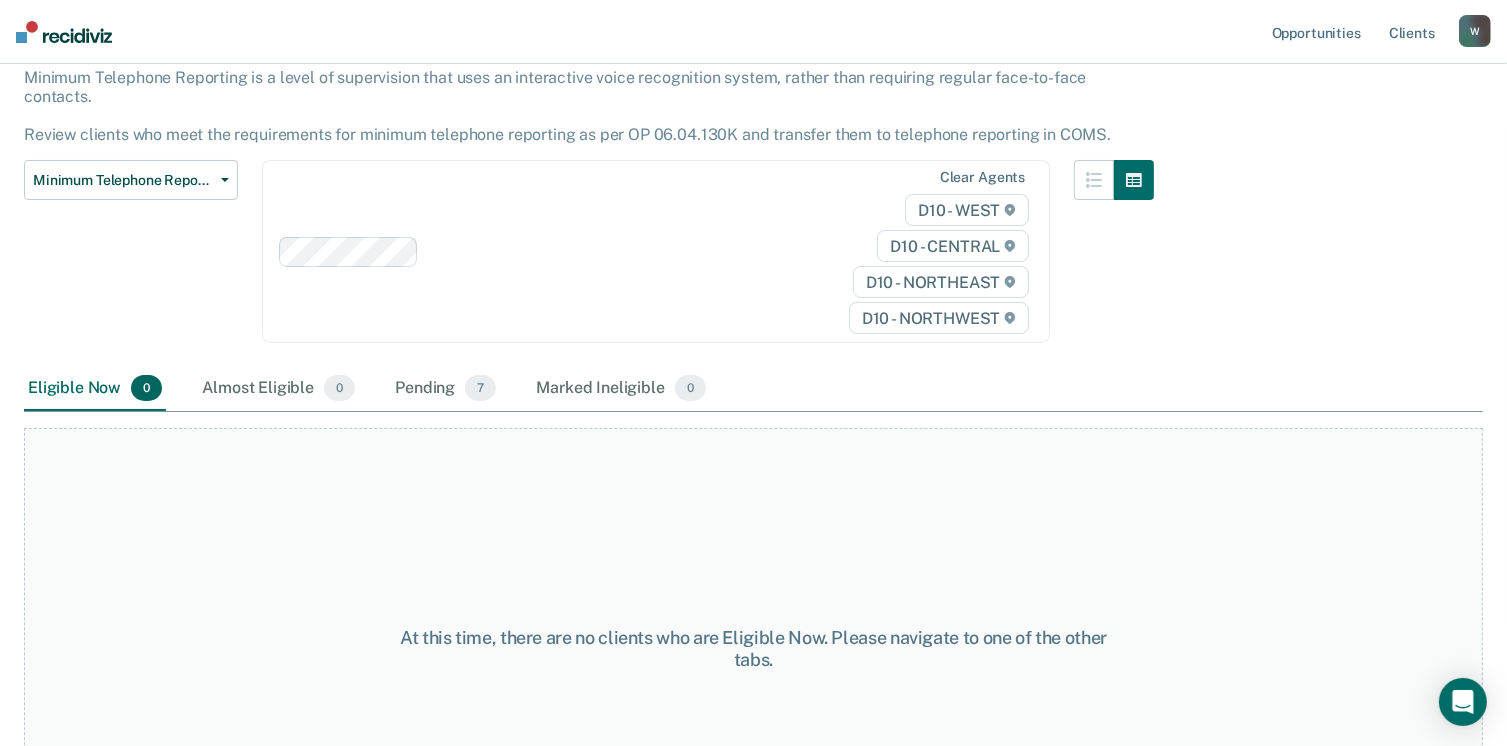scroll, scrollTop: 200, scrollLeft: 0, axis: vertical 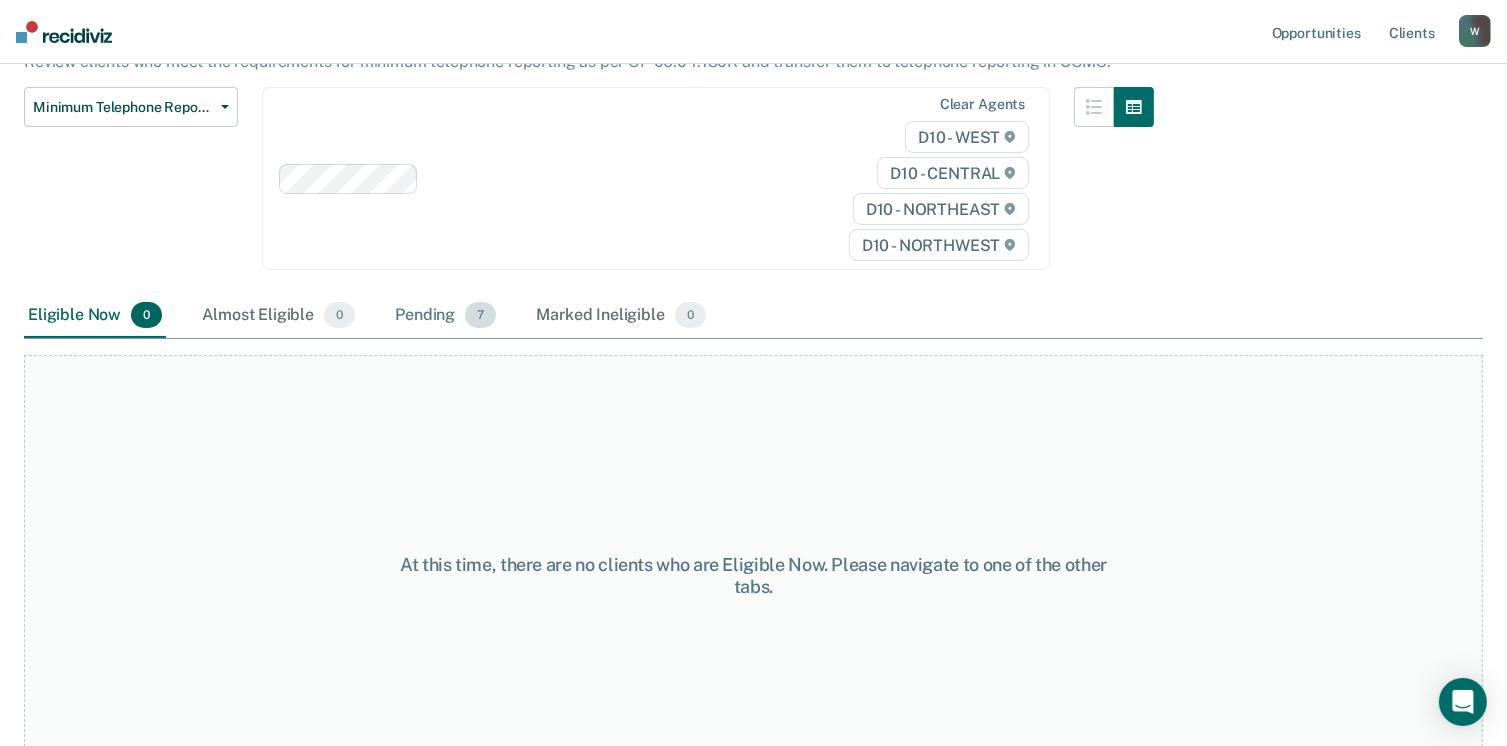 click on "Pending [NUMBER]" at bounding box center [445, 316] 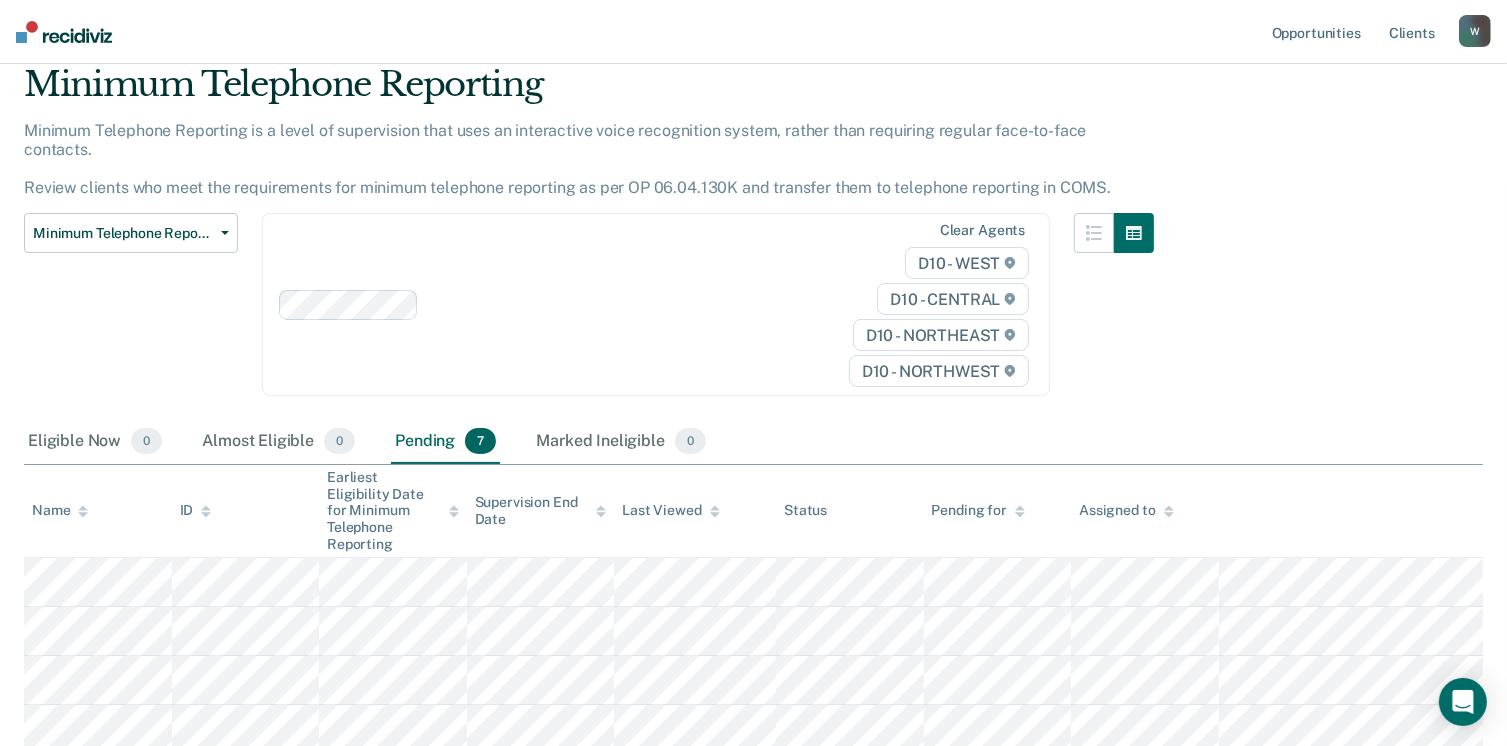 scroll, scrollTop: 0, scrollLeft: 0, axis: both 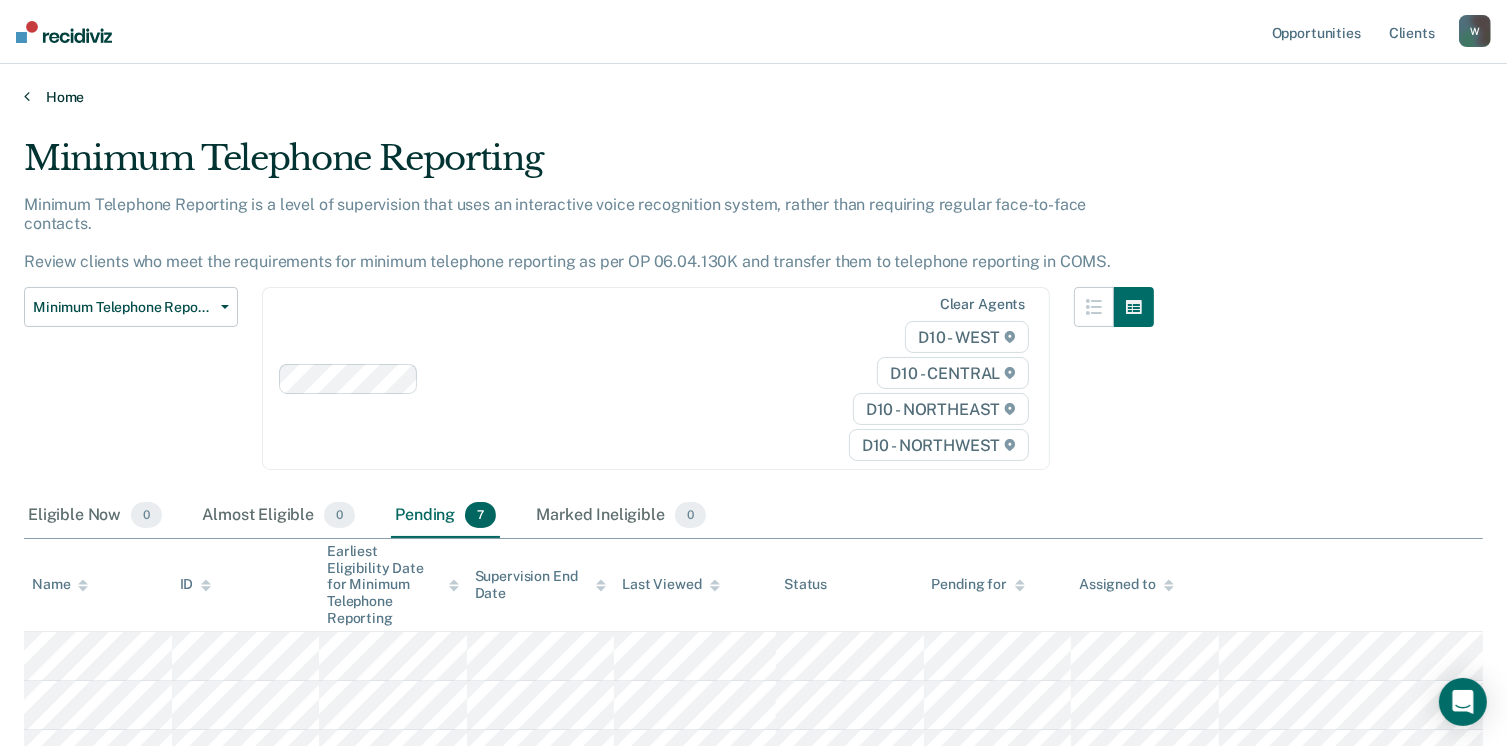 click on "Home" at bounding box center (753, 97) 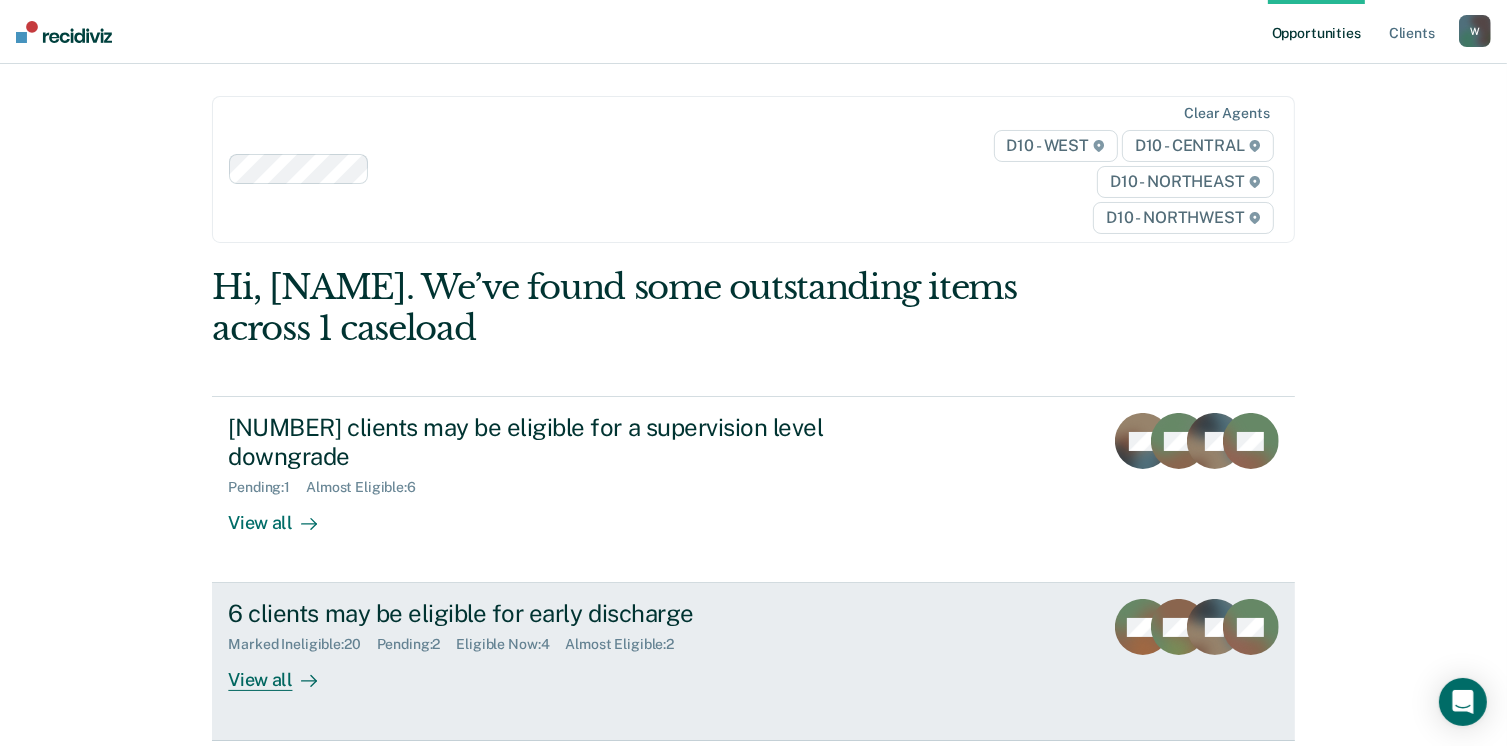 scroll, scrollTop: 272, scrollLeft: 0, axis: vertical 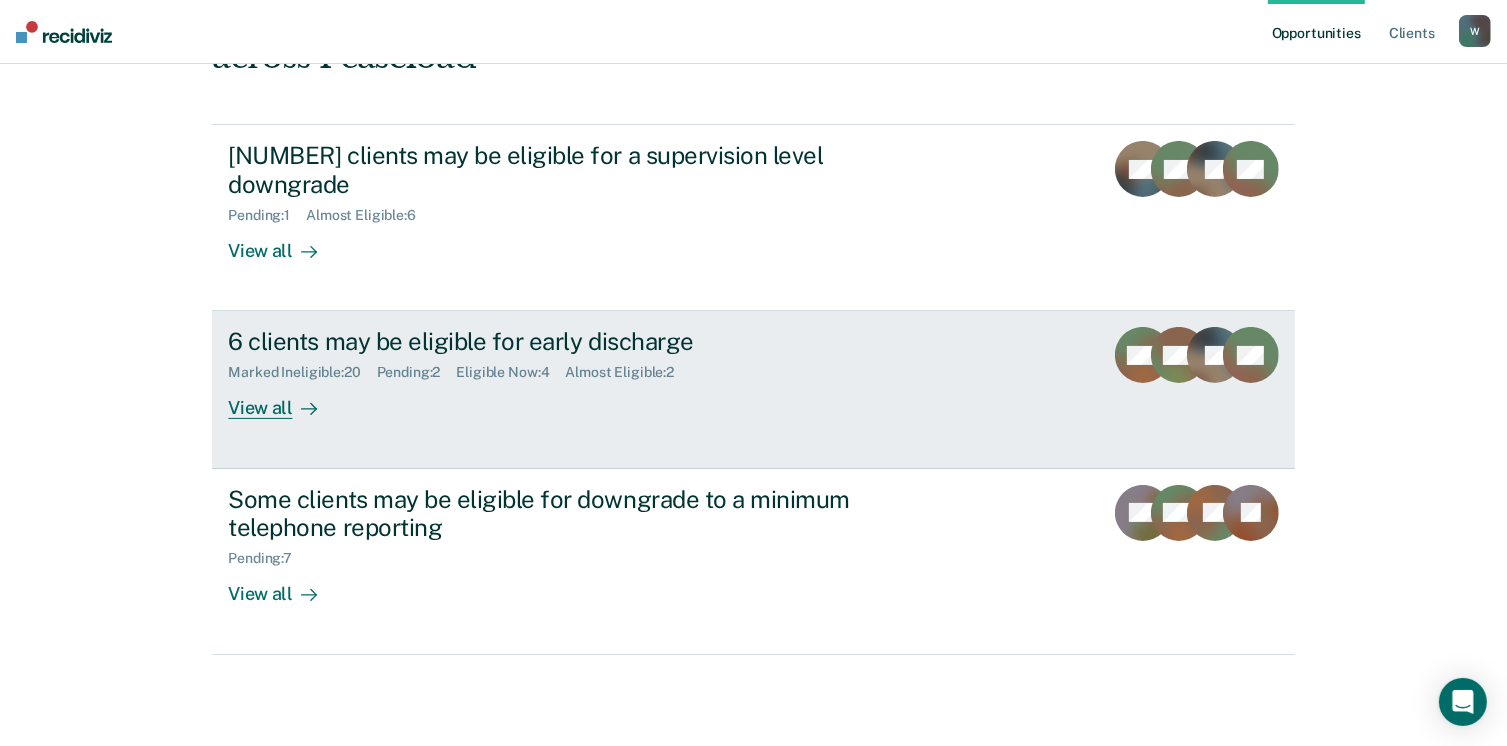 click on "Pending :  2" at bounding box center (417, 372) 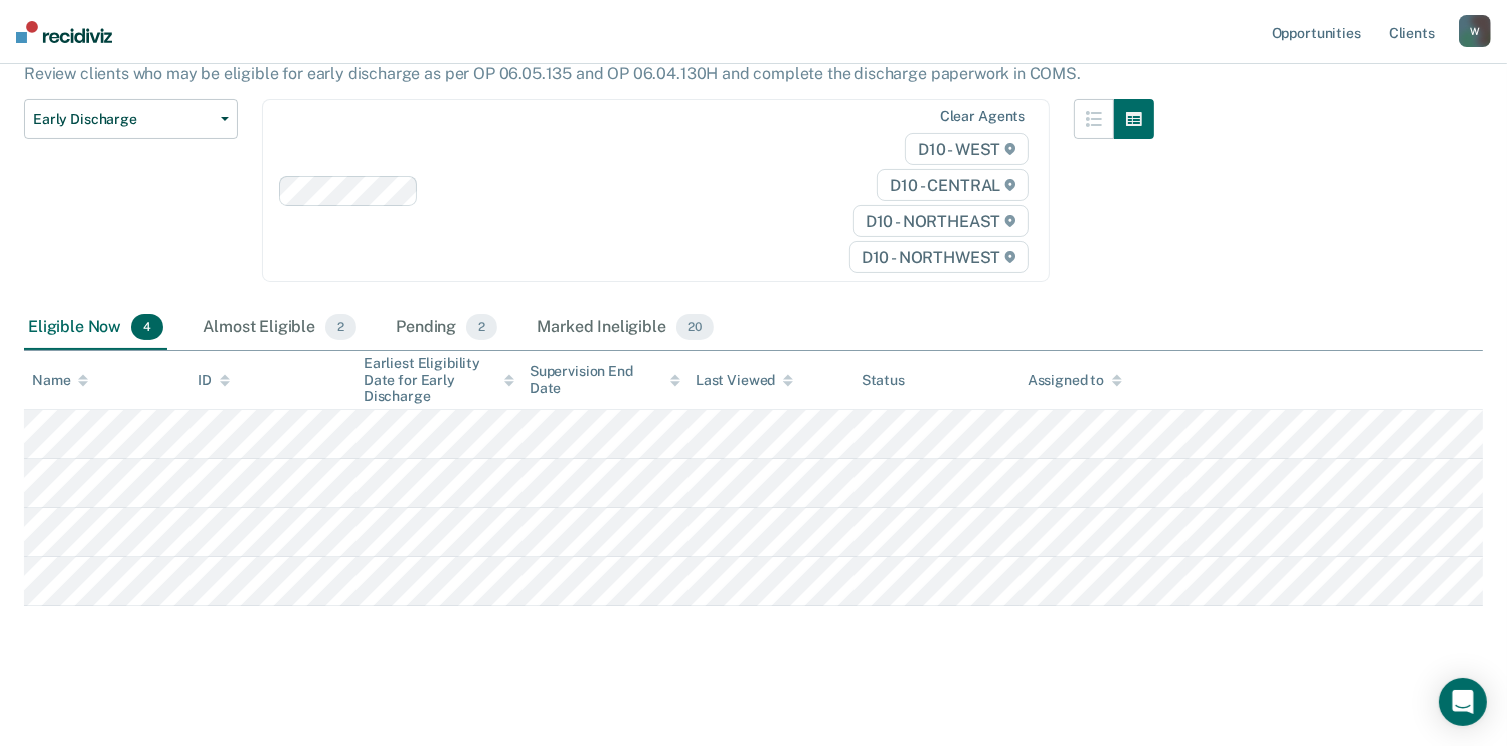 scroll, scrollTop: 189, scrollLeft: 0, axis: vertical 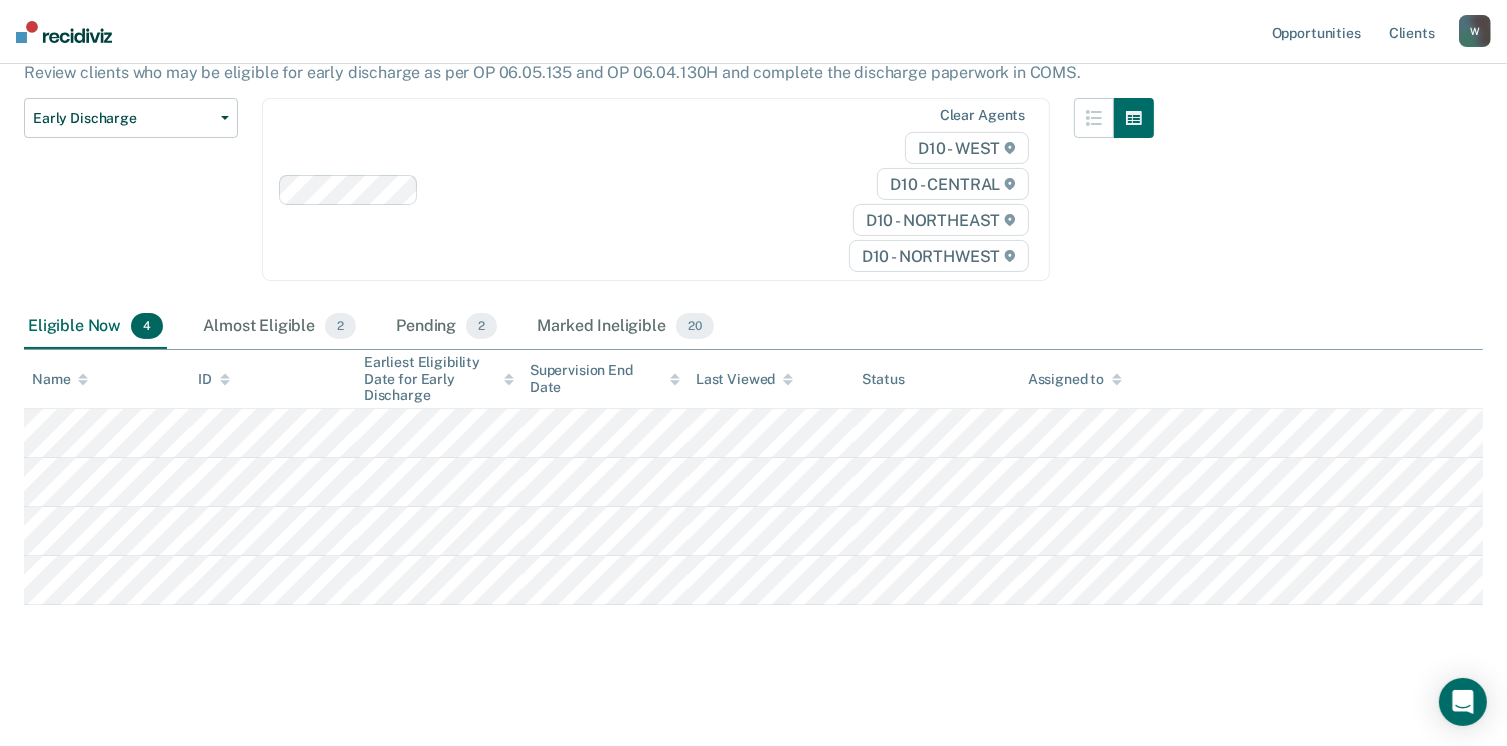 click on "Opportunities Client s [EMAIL] W Profile How it works Log Out" at bounding box center (753, 32) 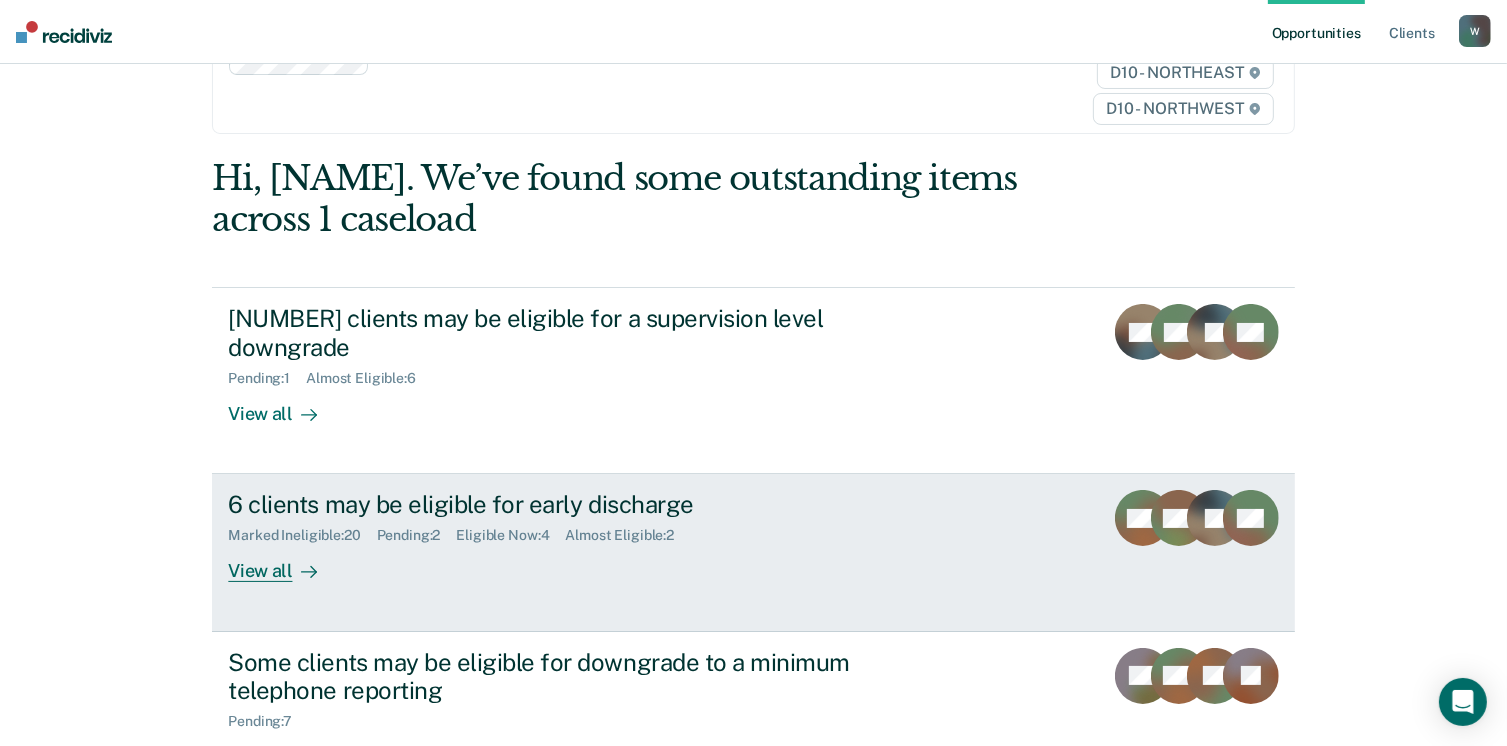 scroll, scrollTop: 272, scrollLeft: 0, axis: vertical 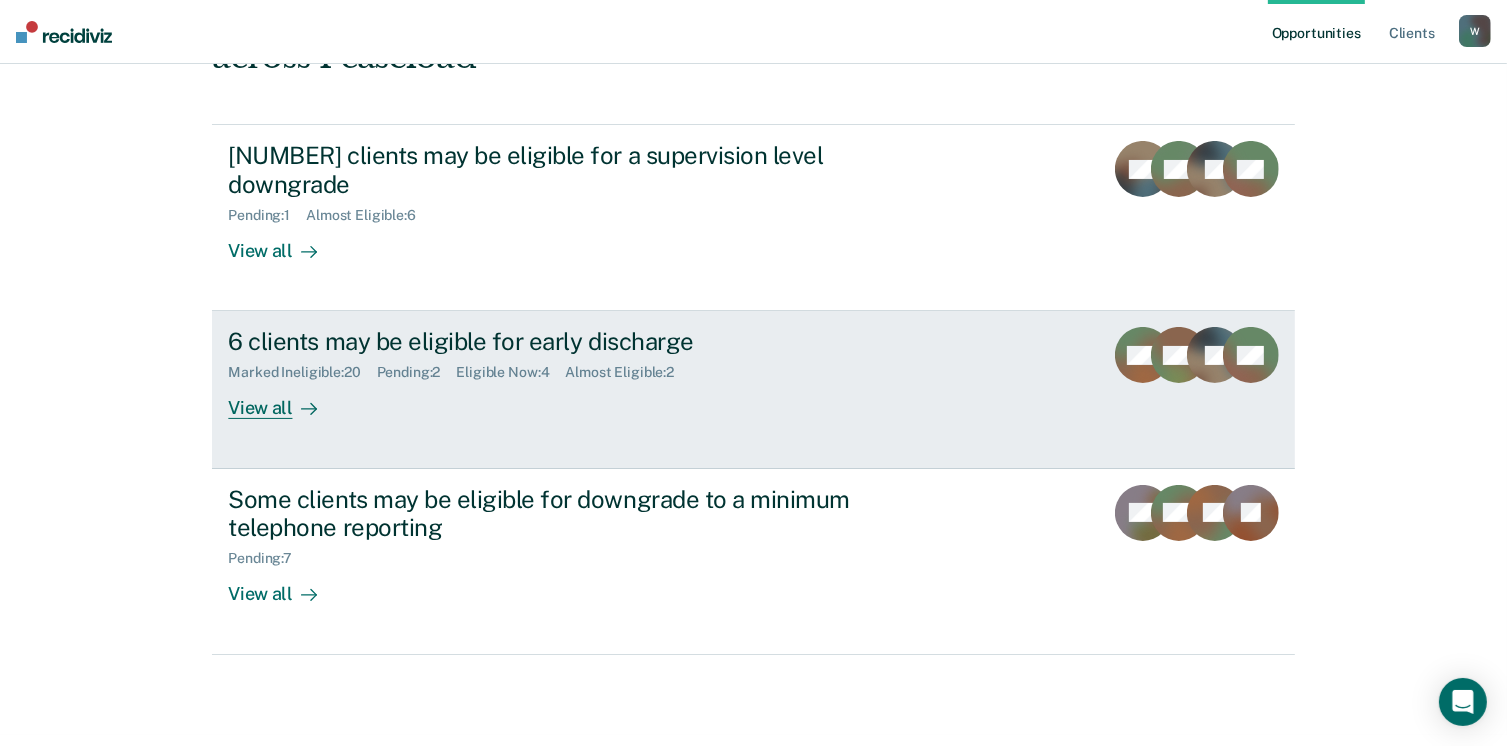 click on "[NUMBER] clients may be eligible for early discharge Marked Ineligible : [NUMBER] Pending : [NUMBER] Eligible Now : [NUMBER] Almost Eligible : [NUMBER] View all" at bounding box center [603, 373] 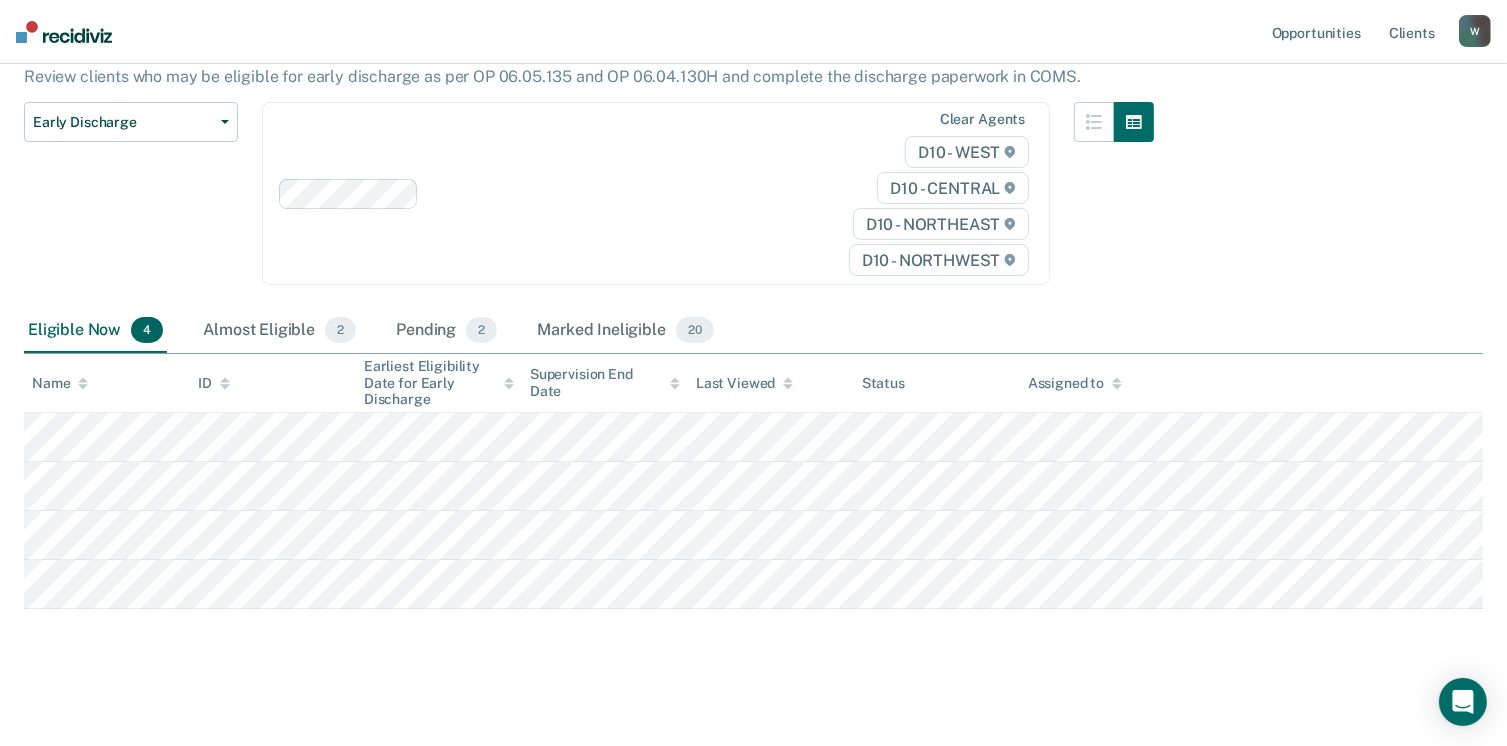 scroll, scrollTop: 189, scrollLeft: 0, axis: vertical 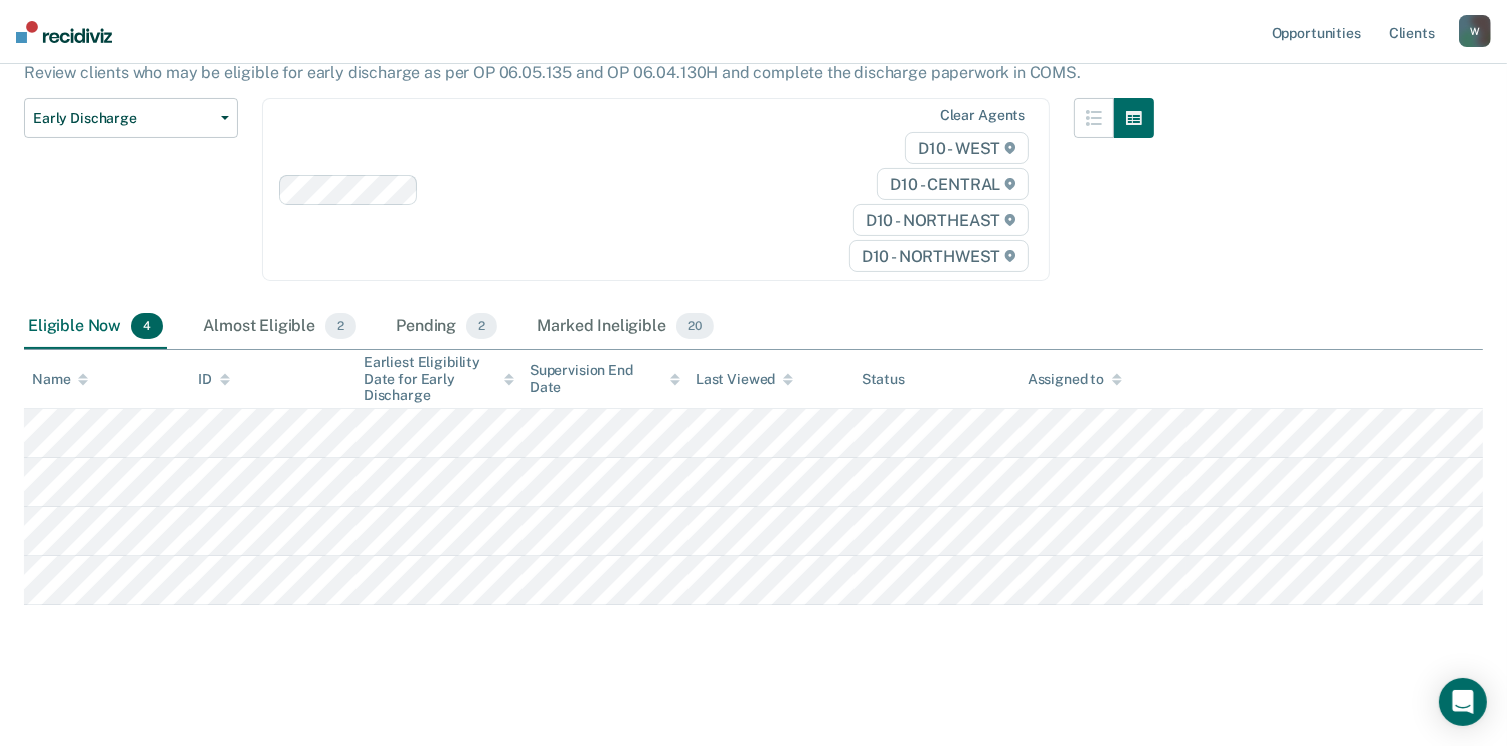 click at bounding box center [64, 32] 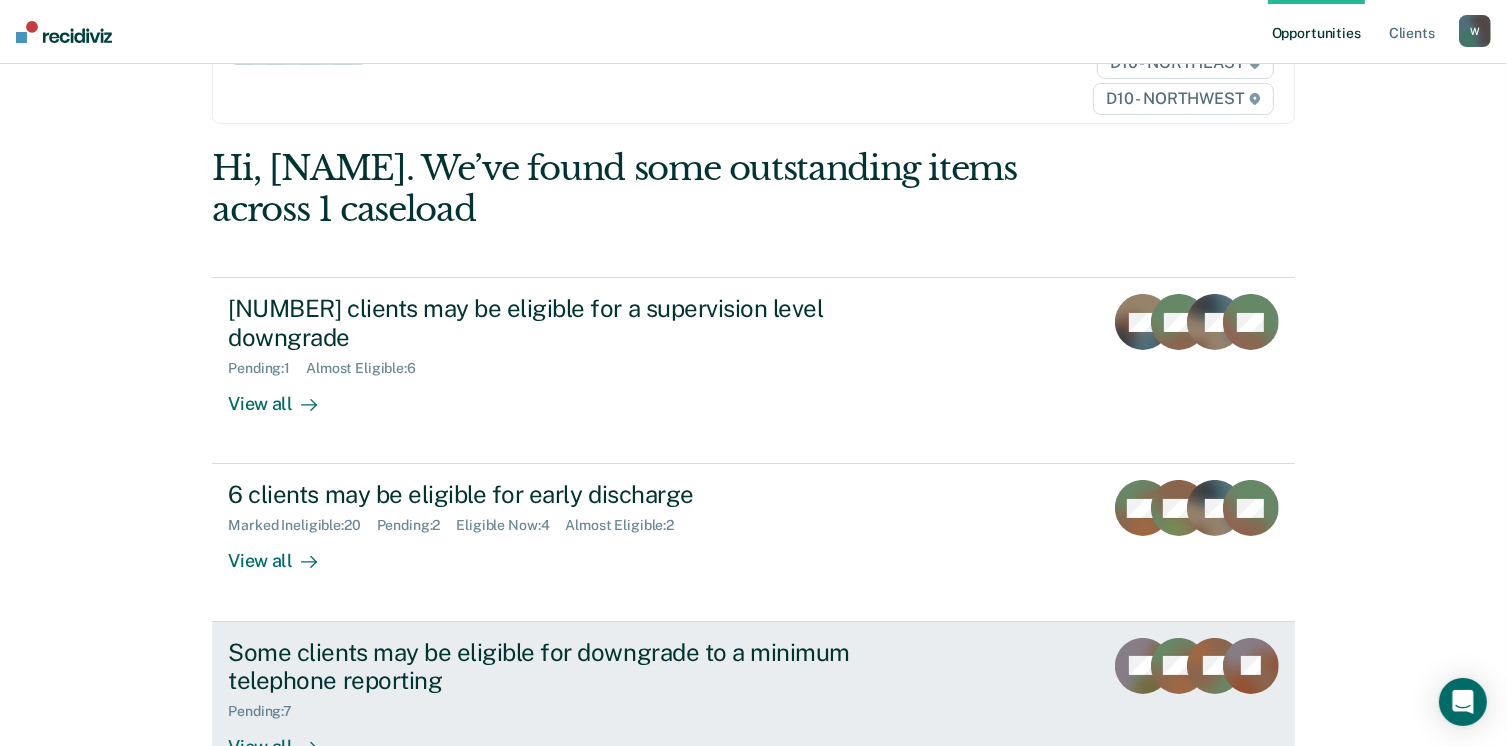 scroll, scrollTop: 272, scrollLeft: 0, axis: vertical 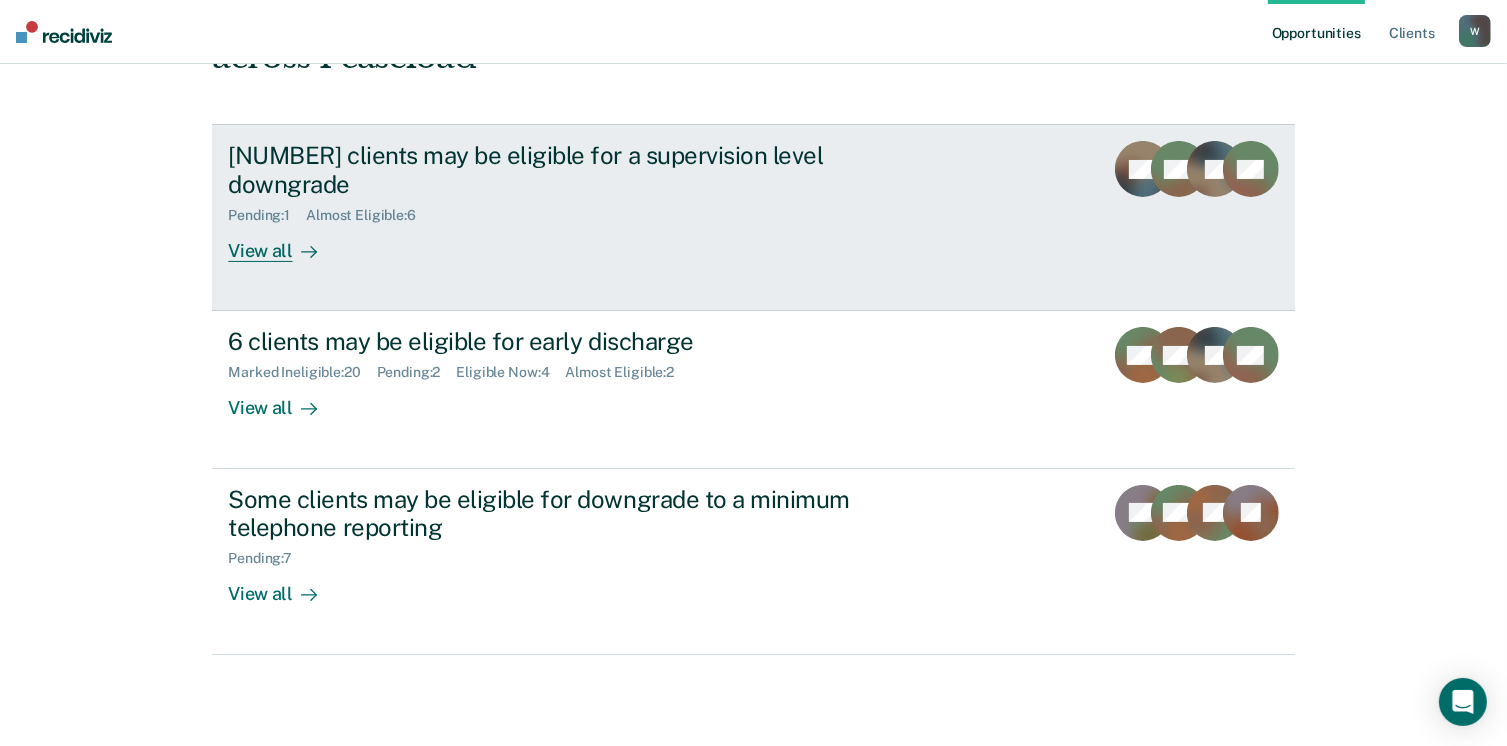 click on "Pending : [NUMBER] Almost Eligible : [NUMBER]" at bounding box center (579, 211) 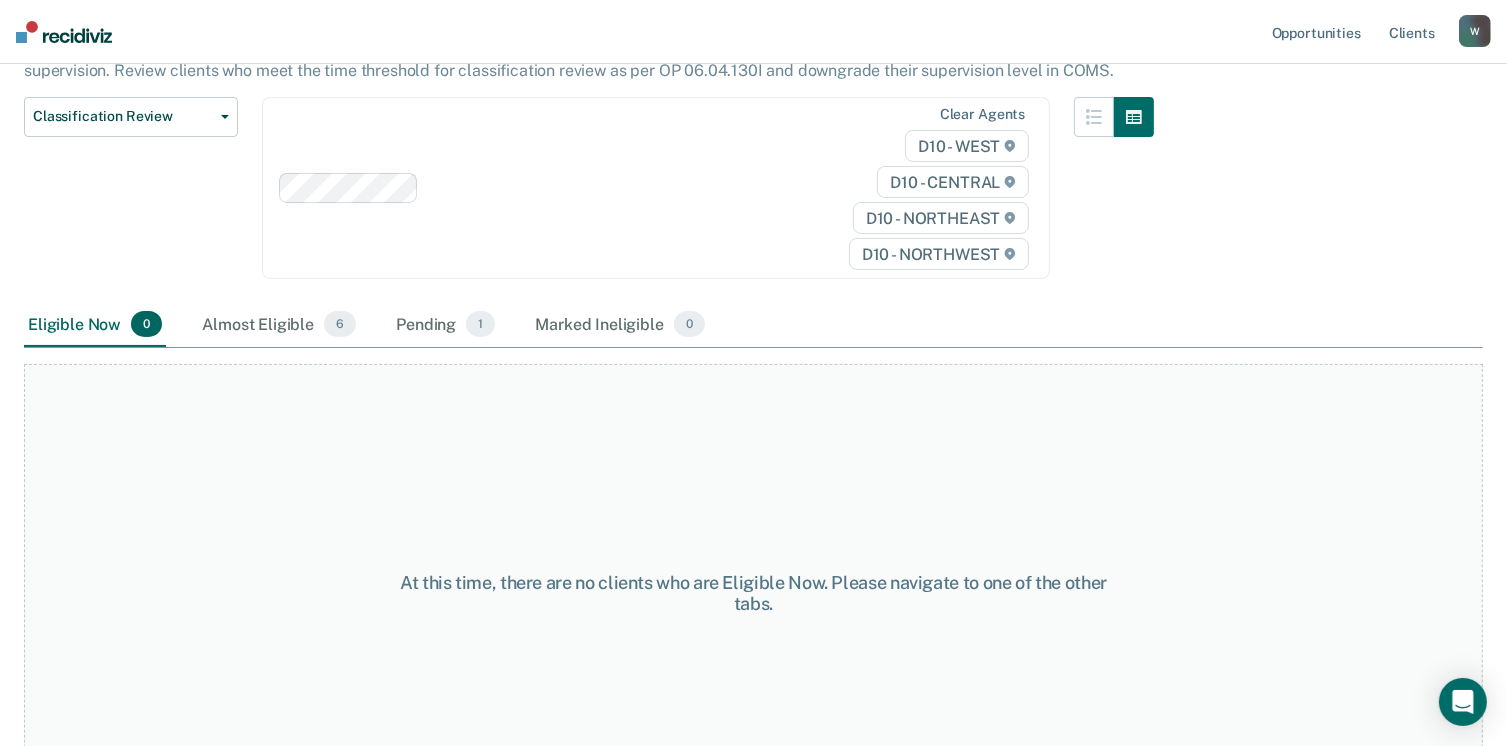 scroll, scrollTop: 282, scrollLeft: 0, axis: vertical 